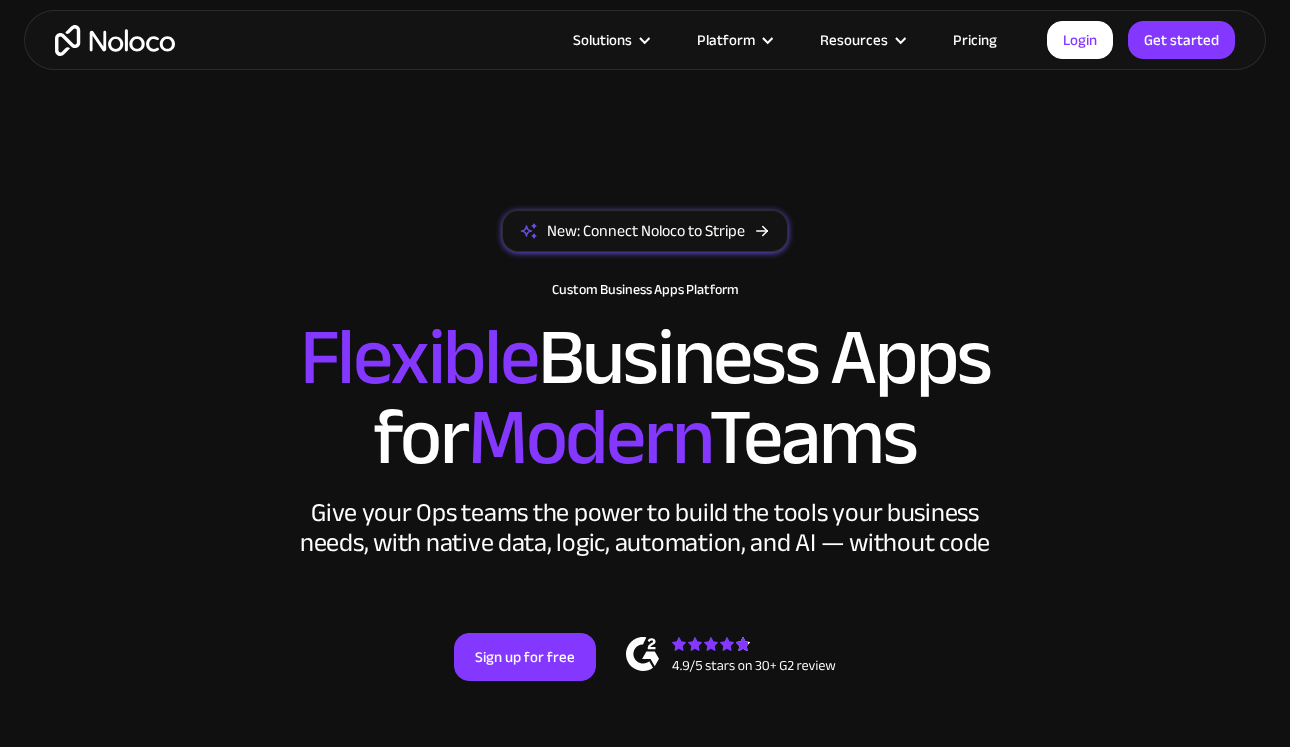 scroll, scrollTop: 787, scrollLeft: 0, axis: vertical 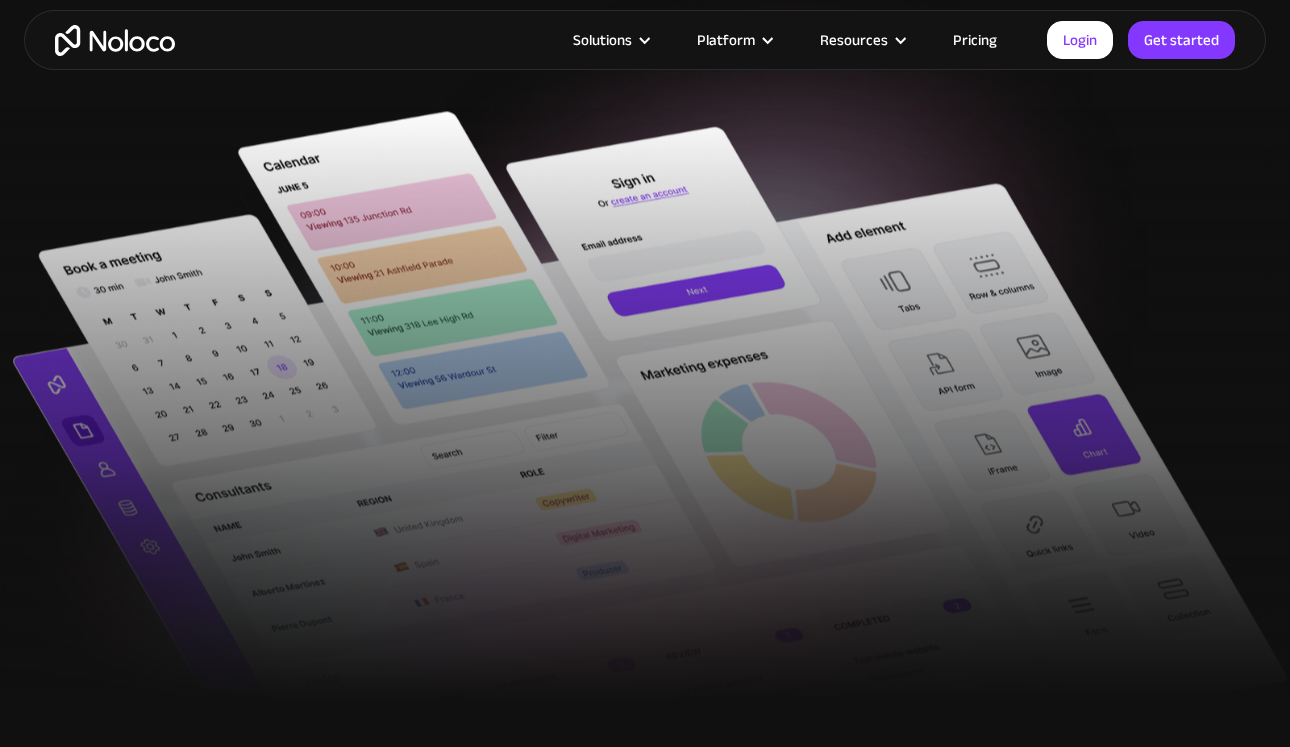click on "Pricing" at bounding box center (975, 40) 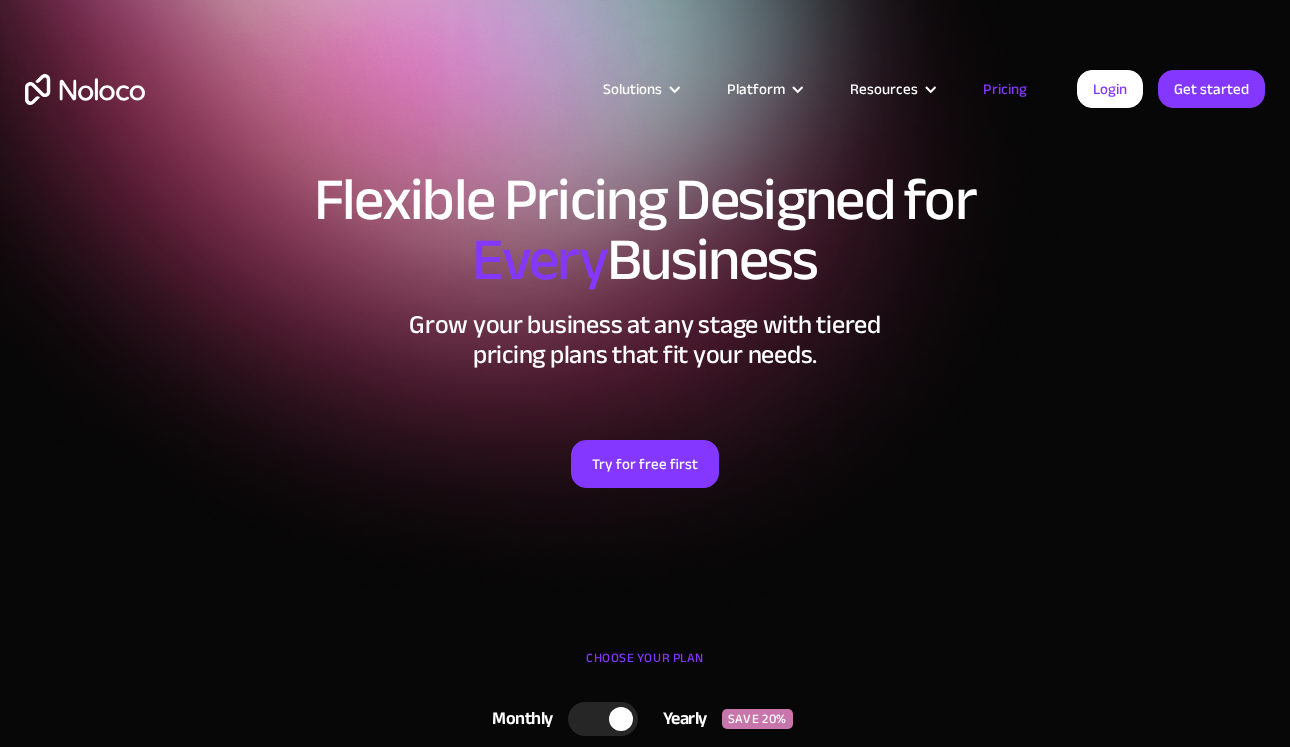 scroll, scrollTop: 10, scrollLeft: 0, axis: vertical 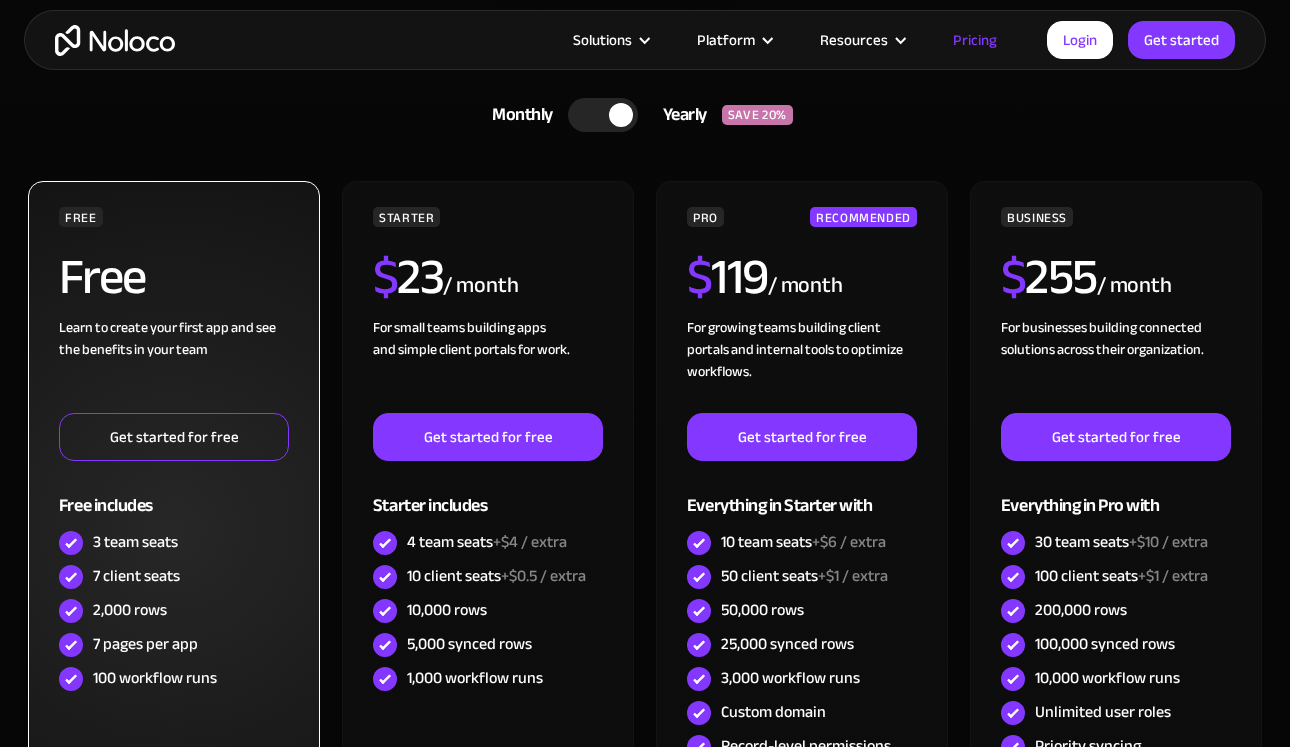 click on "Get started for free" at bounding box center (174, 437) 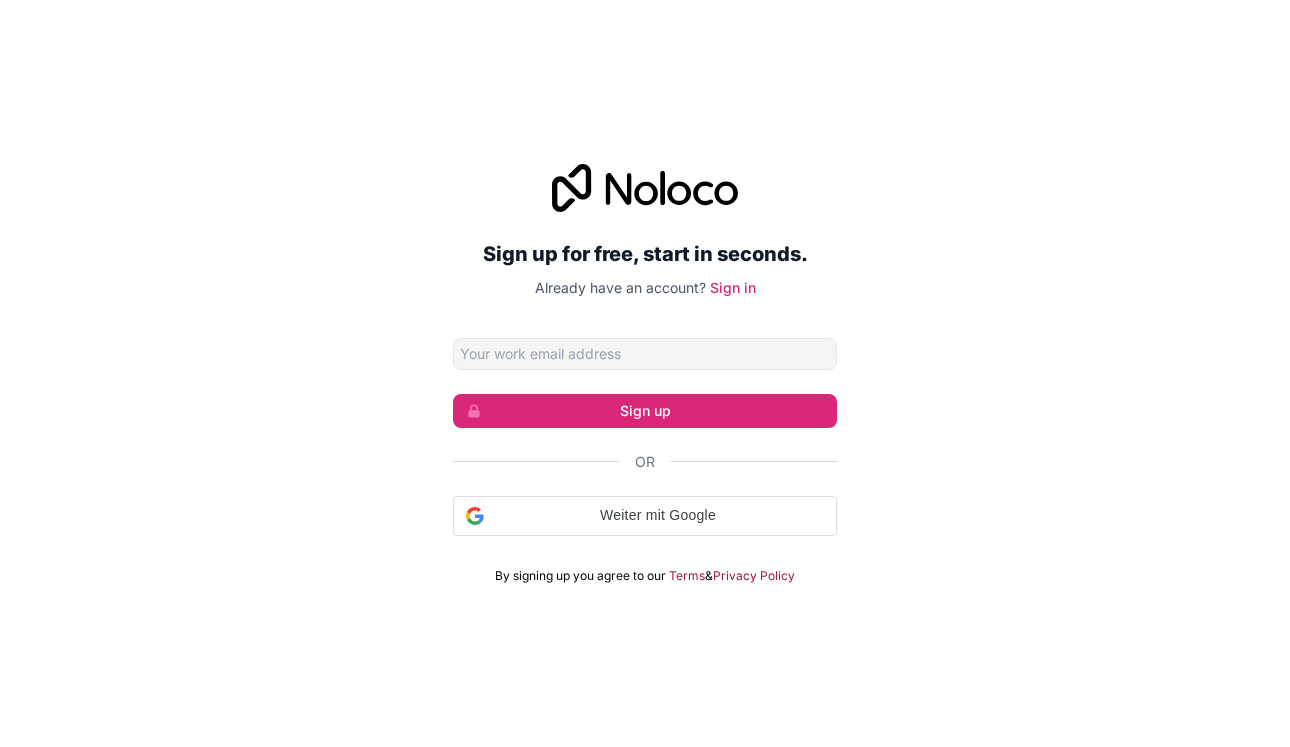 scroll, scrollTop: 0, scrollLeft: 0, axis: both 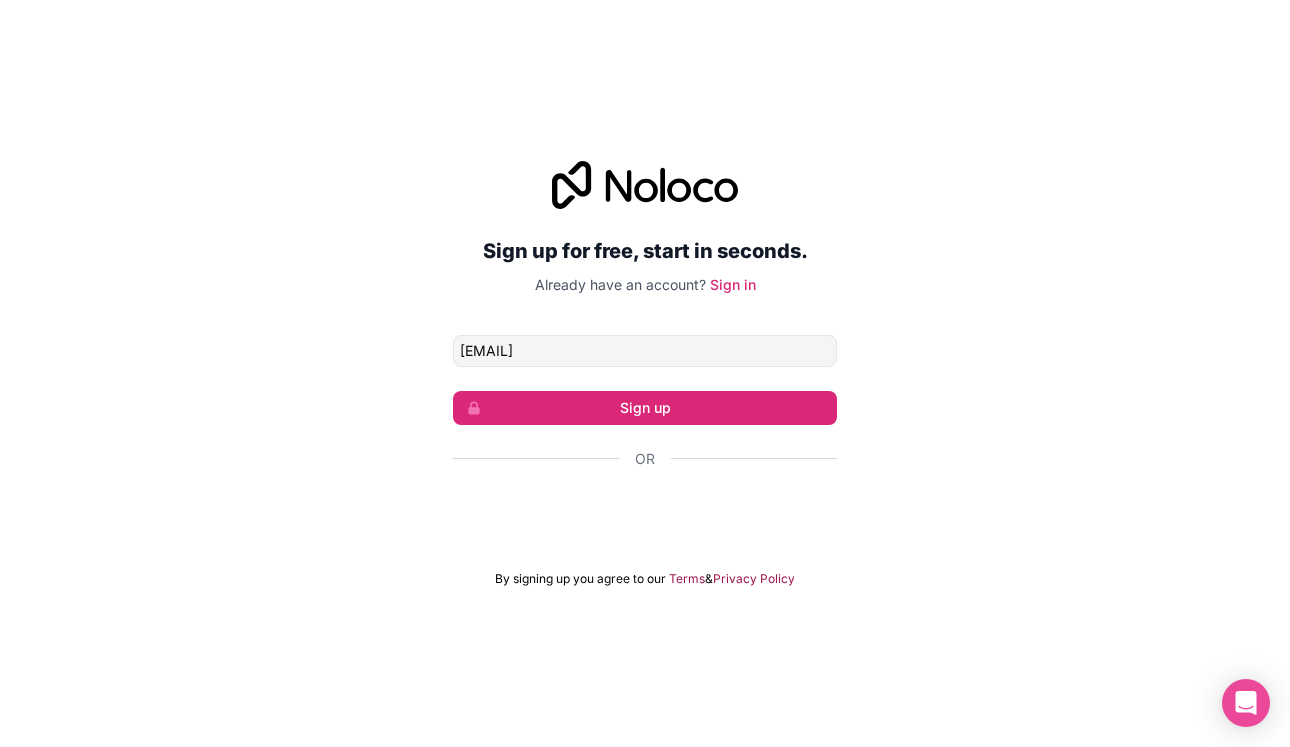 click on "[EMAIL]" at bounding box center (645, 351) 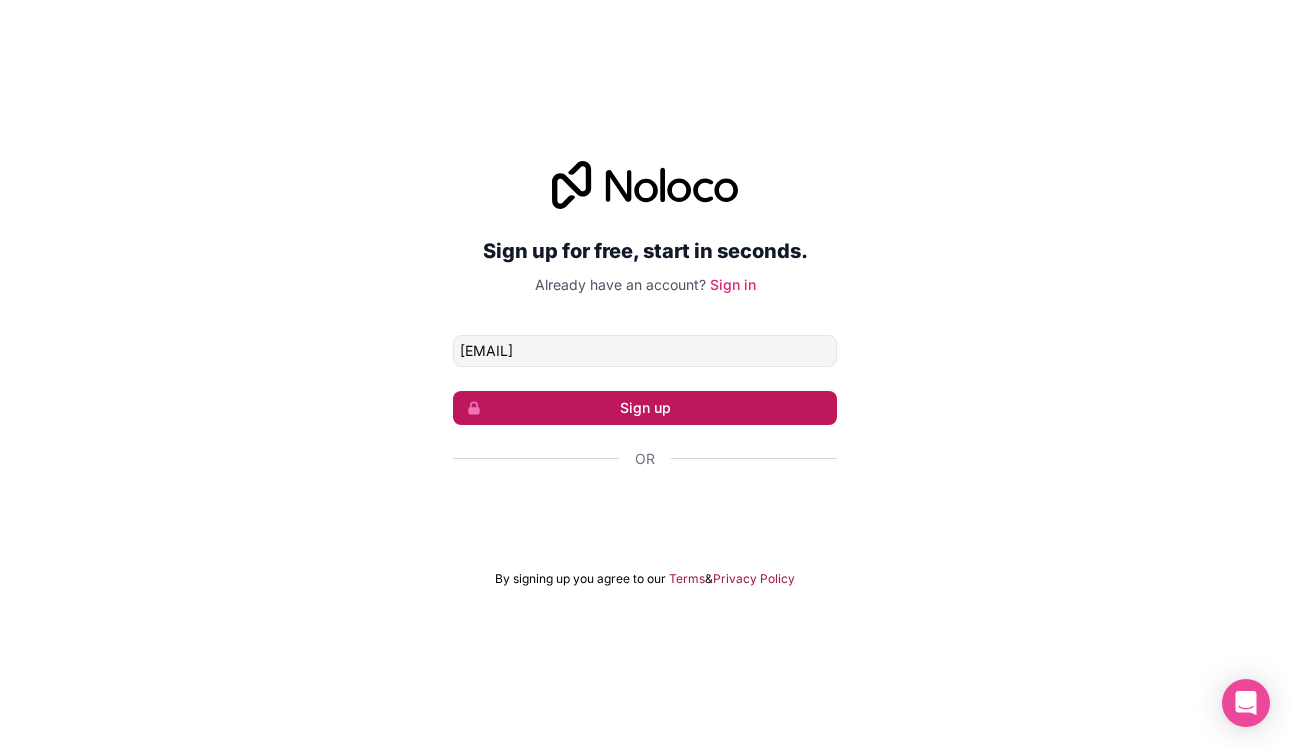 type on "[EMAIL]" 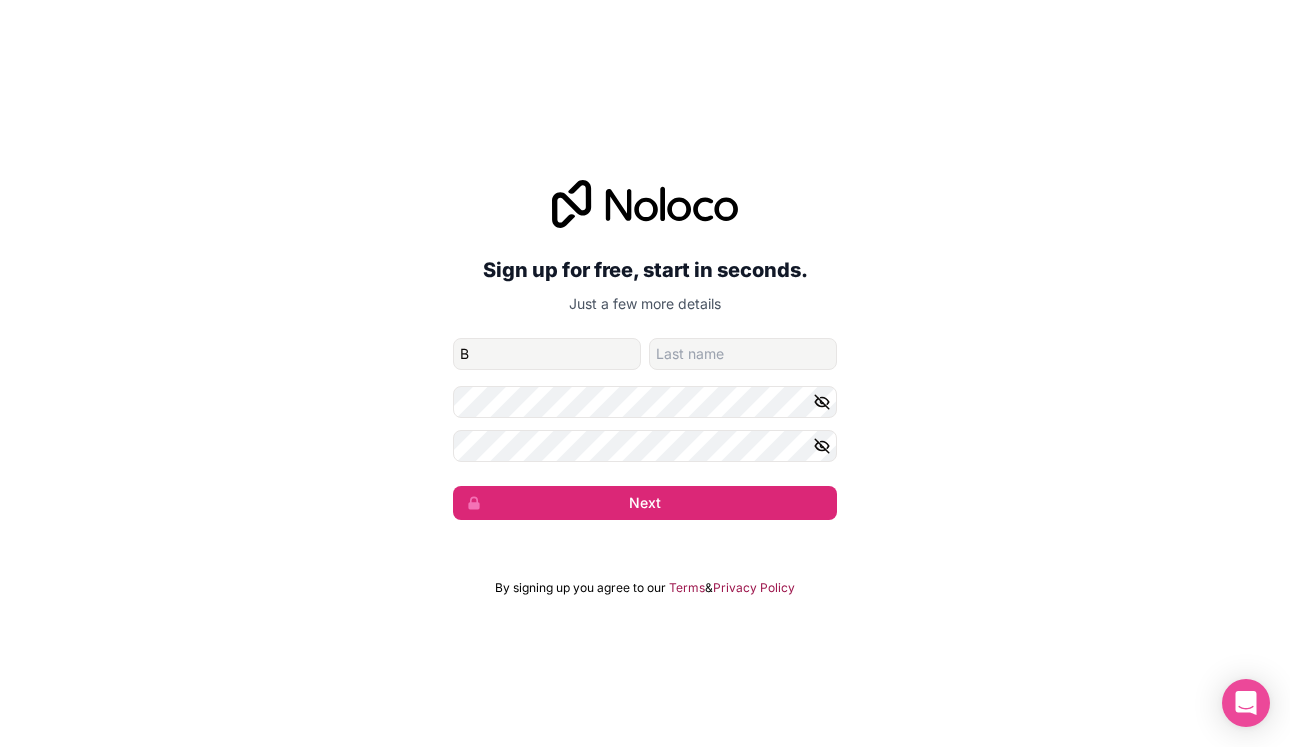type on "B" 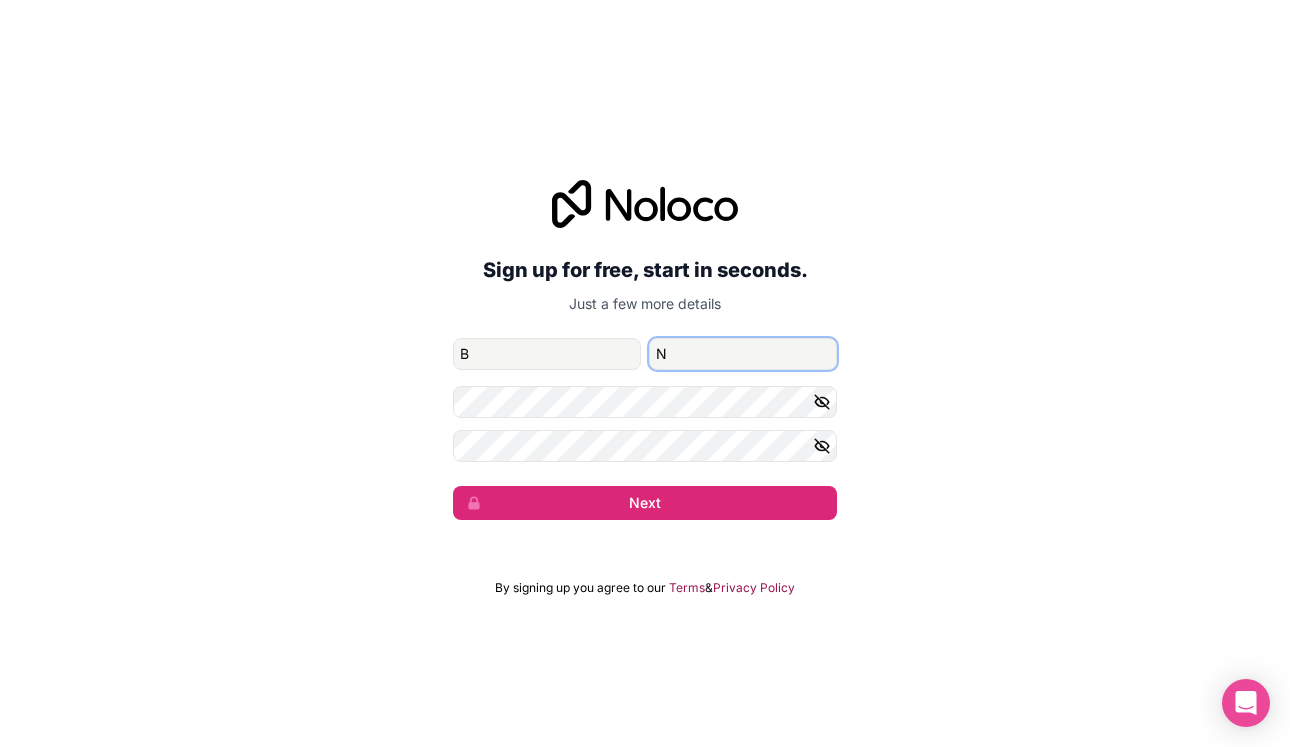 type on "N" 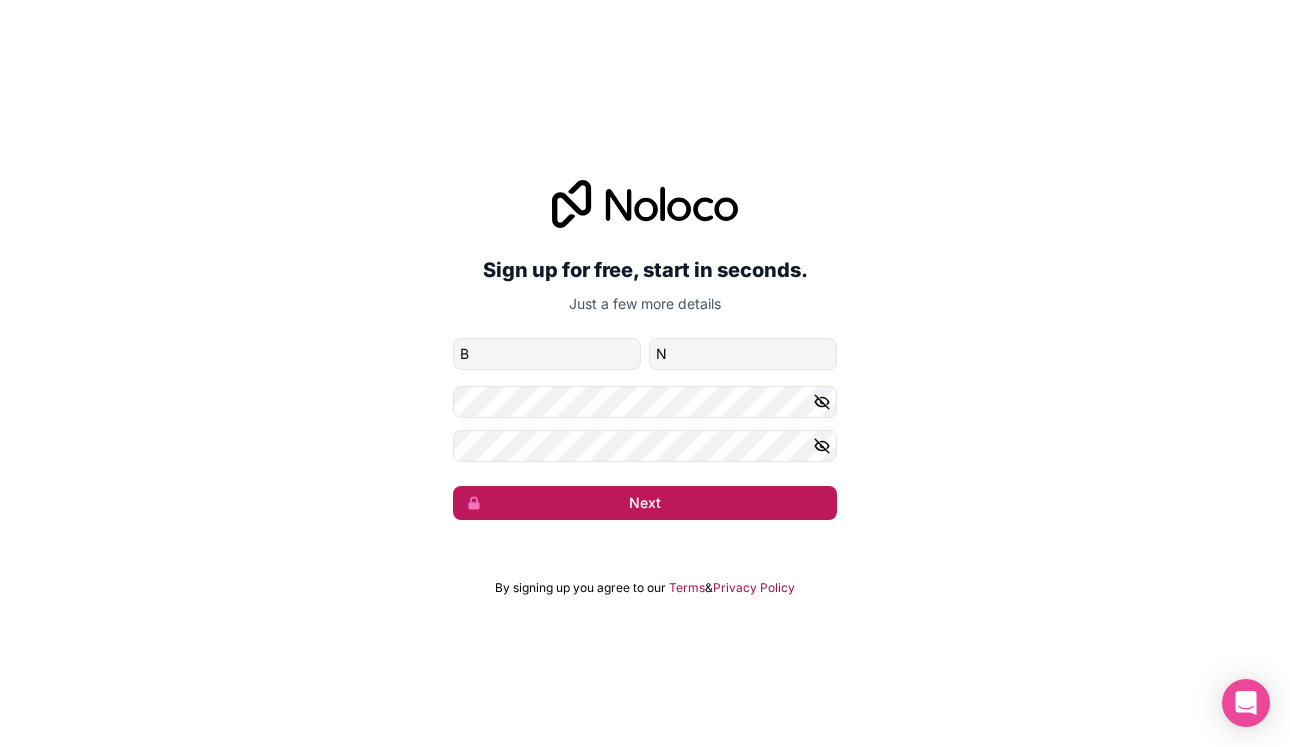 click on "Next" at bounding box center [645, 503] 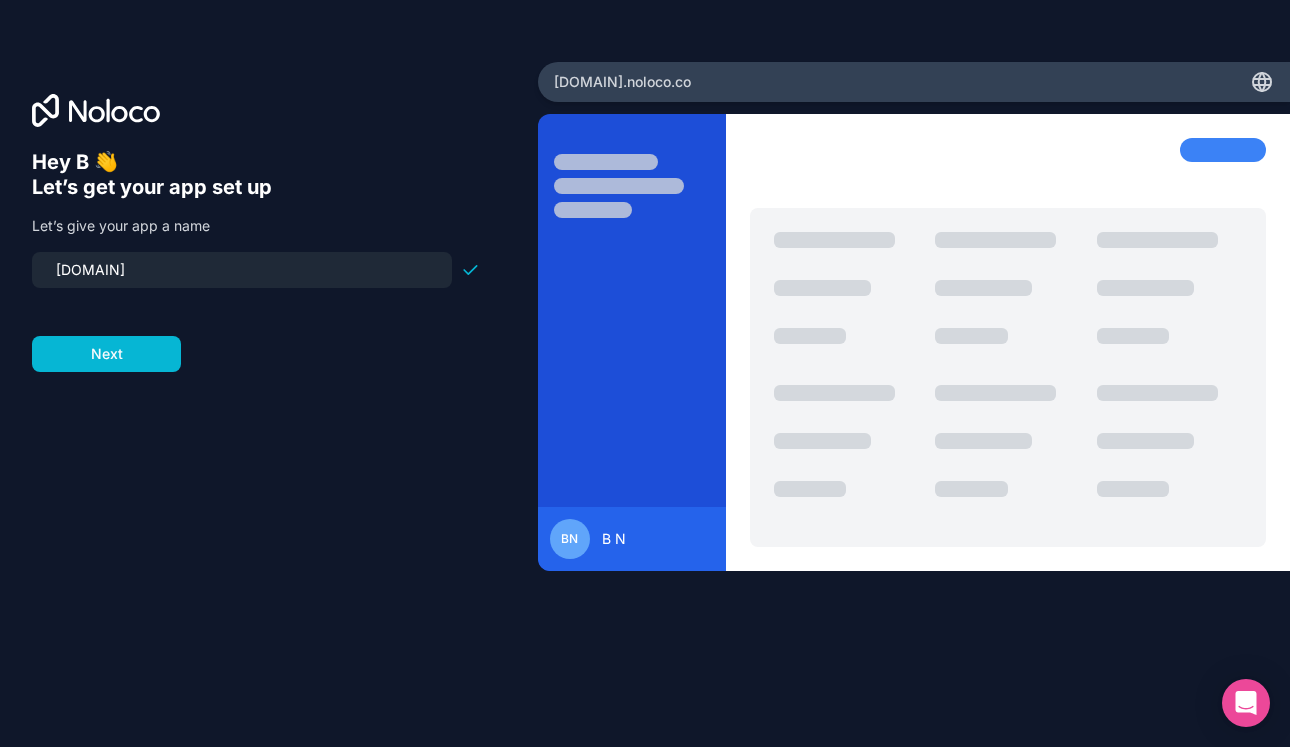 click on "[DOMAIN]" at bounding box center (242, 270) 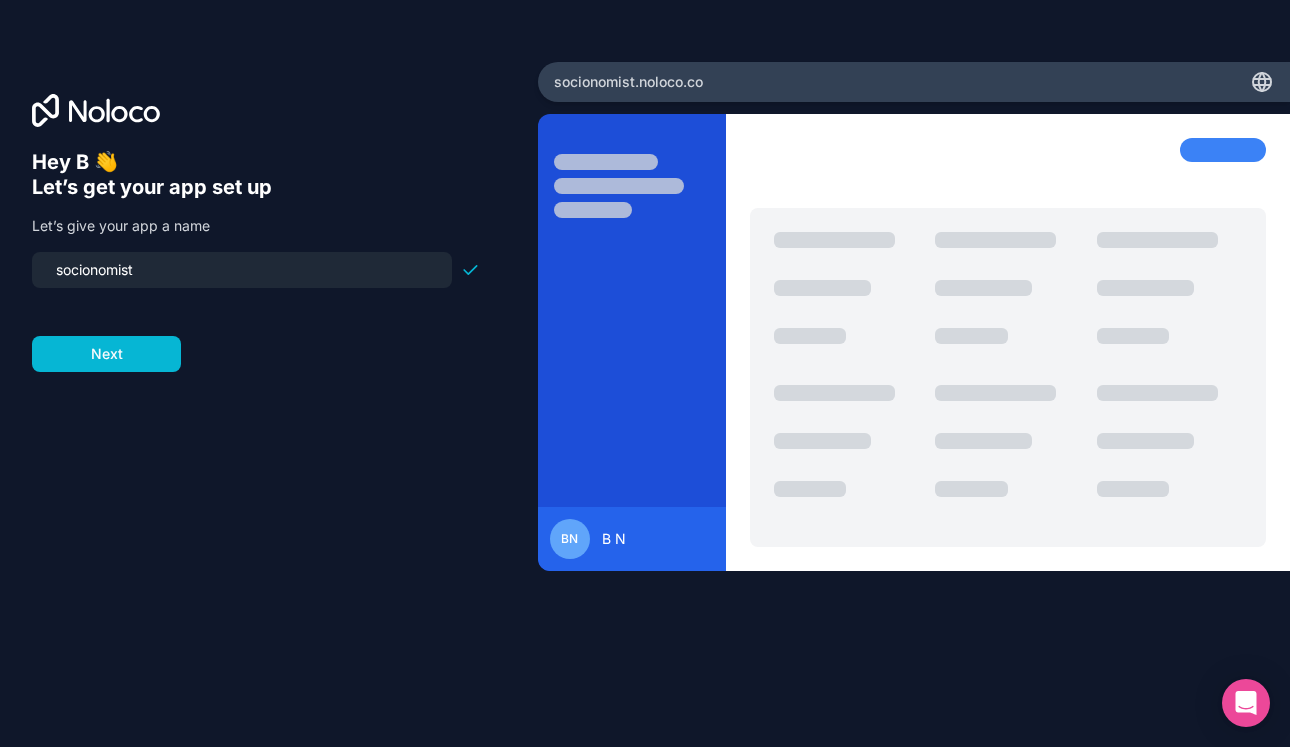 click on "socionomist" at bounding box center [242, 270] 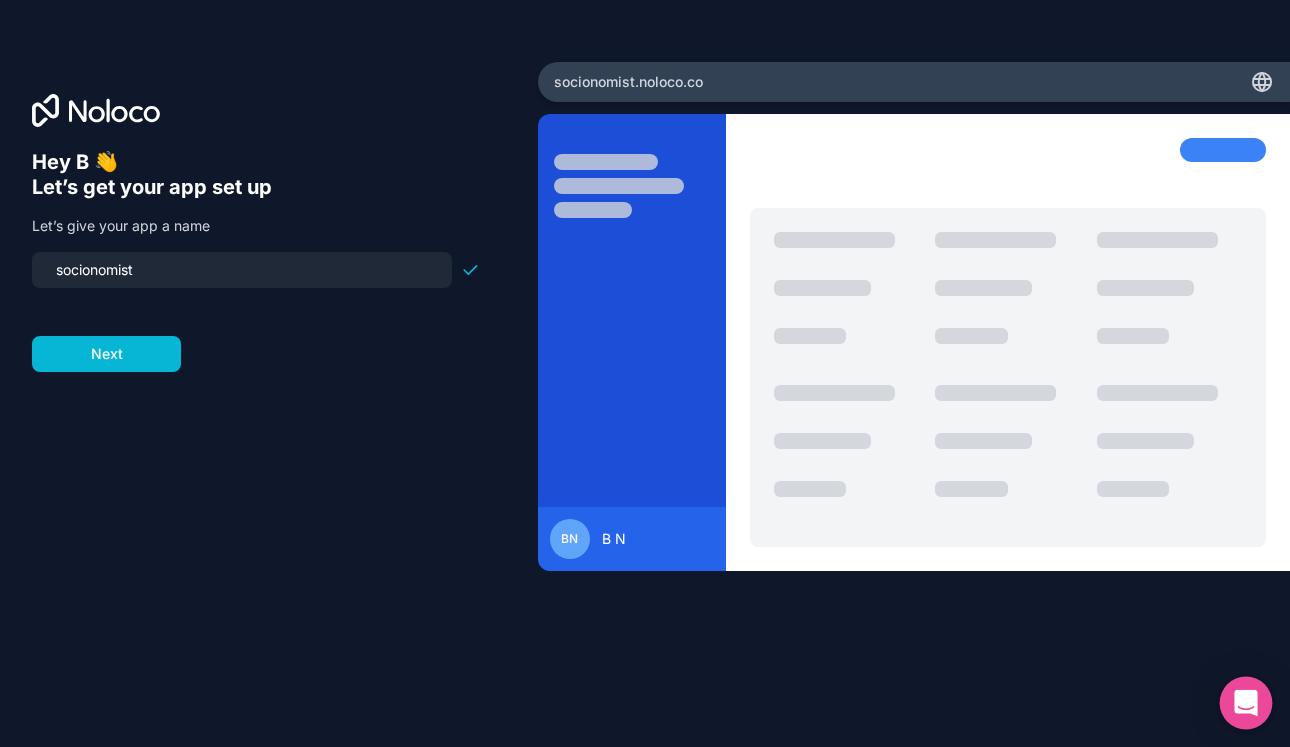 click 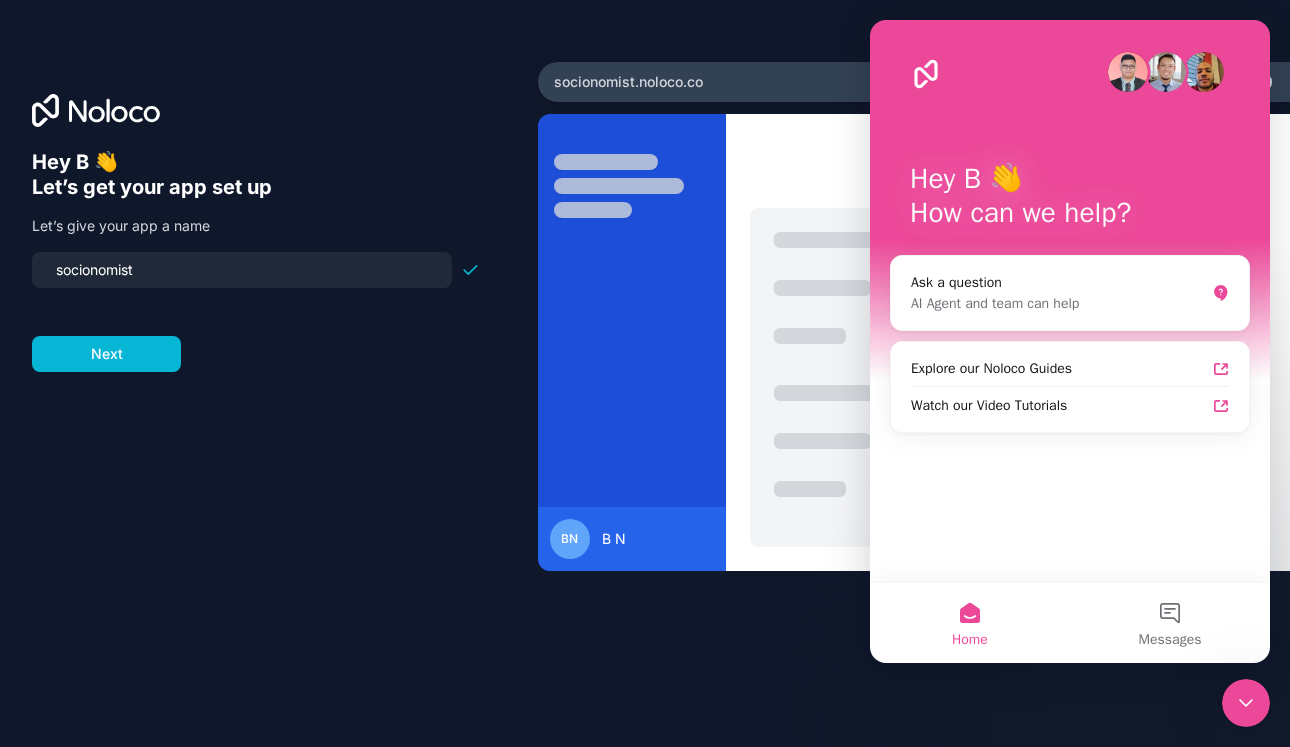 scroll, scrollTop: 0, scrollLeft: 0, axis: both 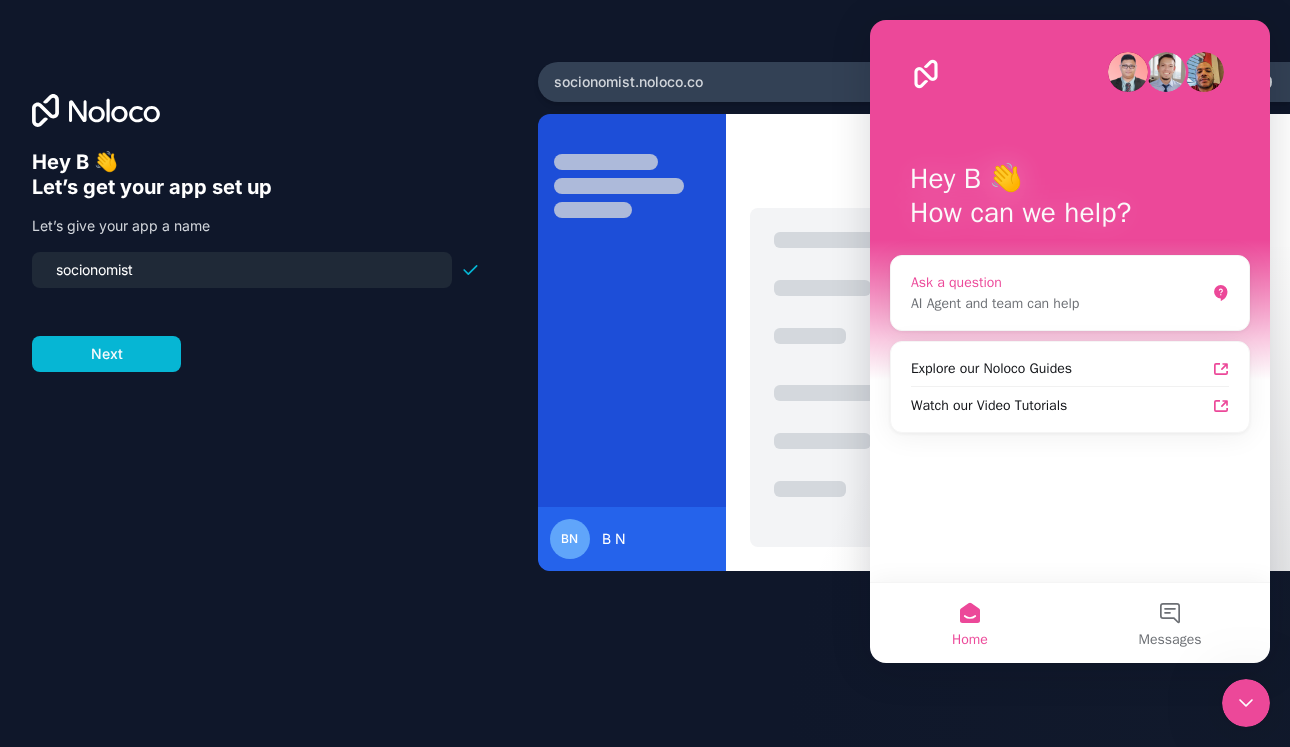 click on "AI Agent and team can help" at bounding box center (1058, 303) 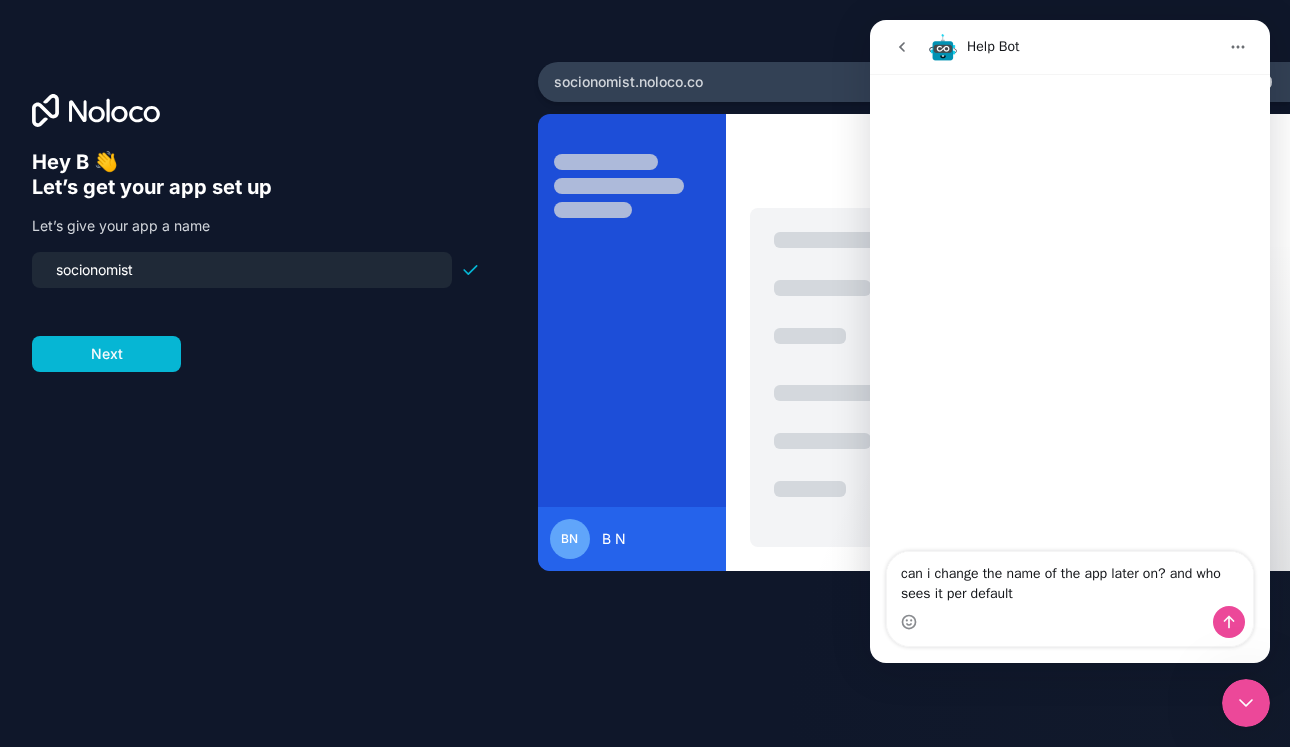 type on "can i change the name of the app later on? and who sees it per default?" 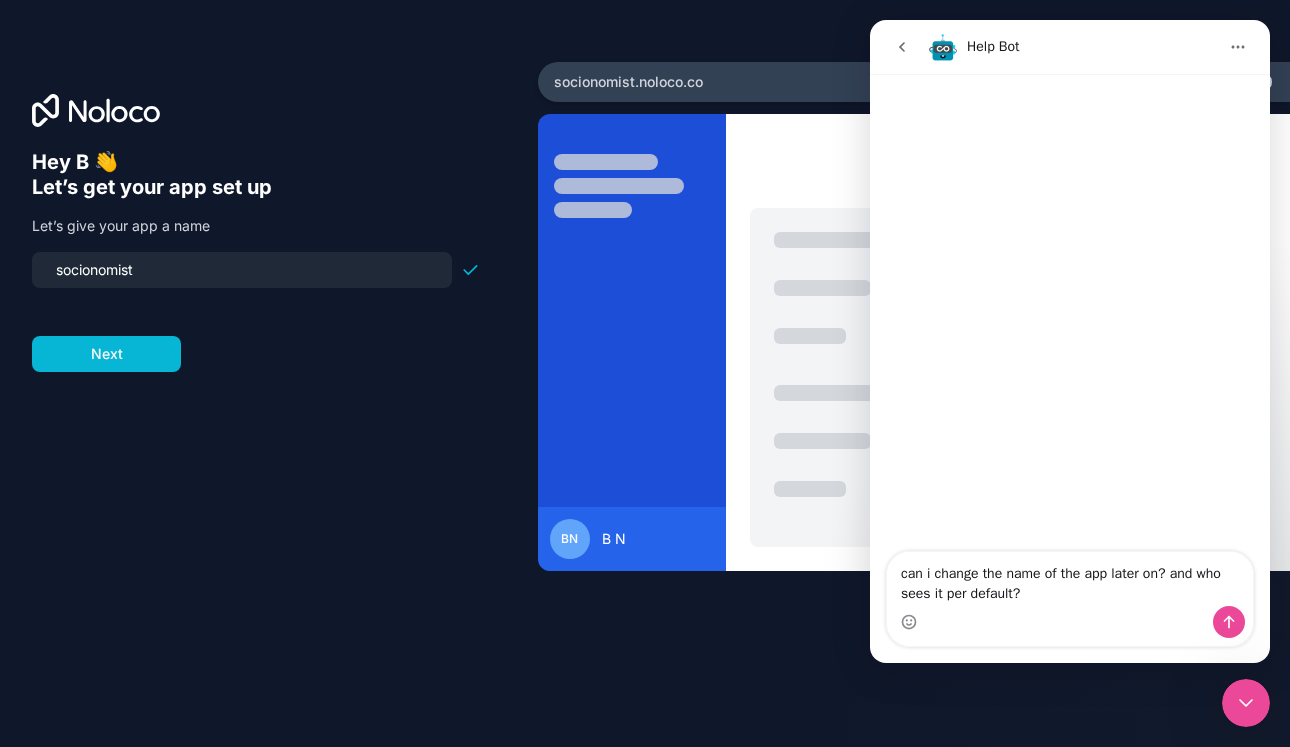 type 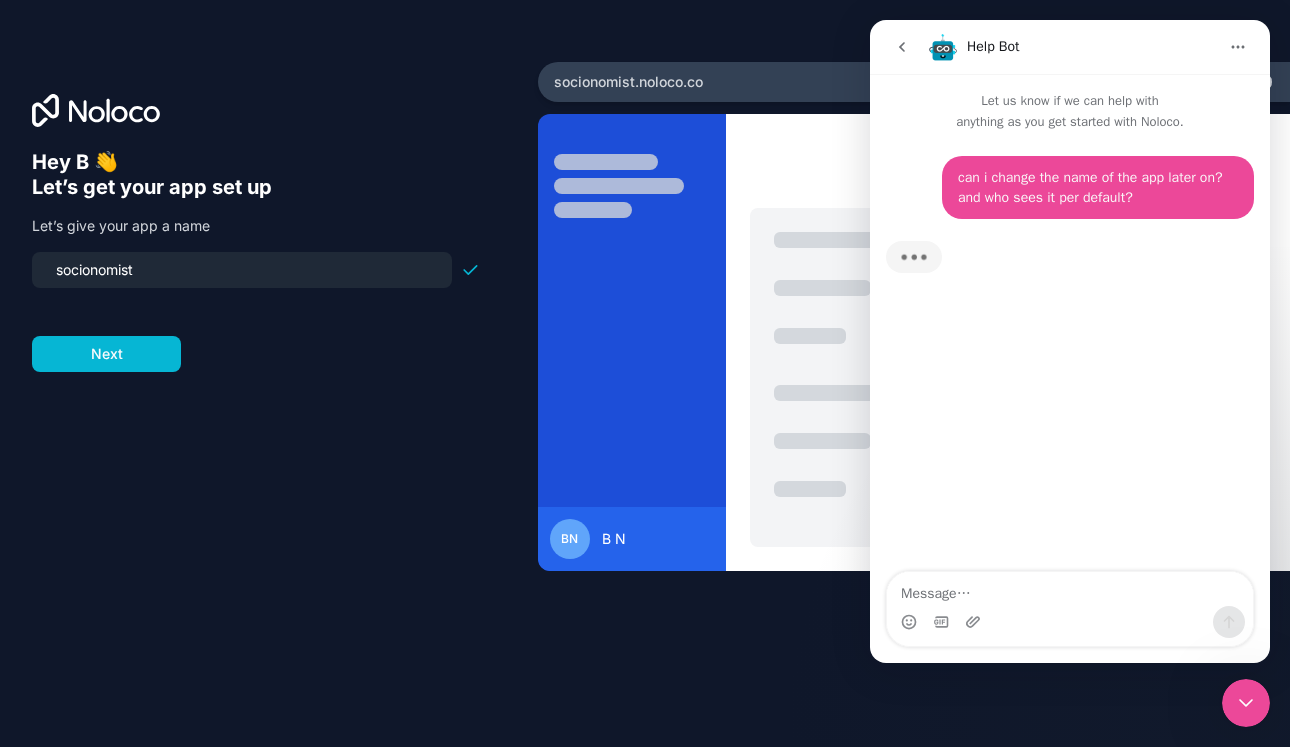 scroll, scrollTop: 3, scrollLeft: 0, axis: vertical 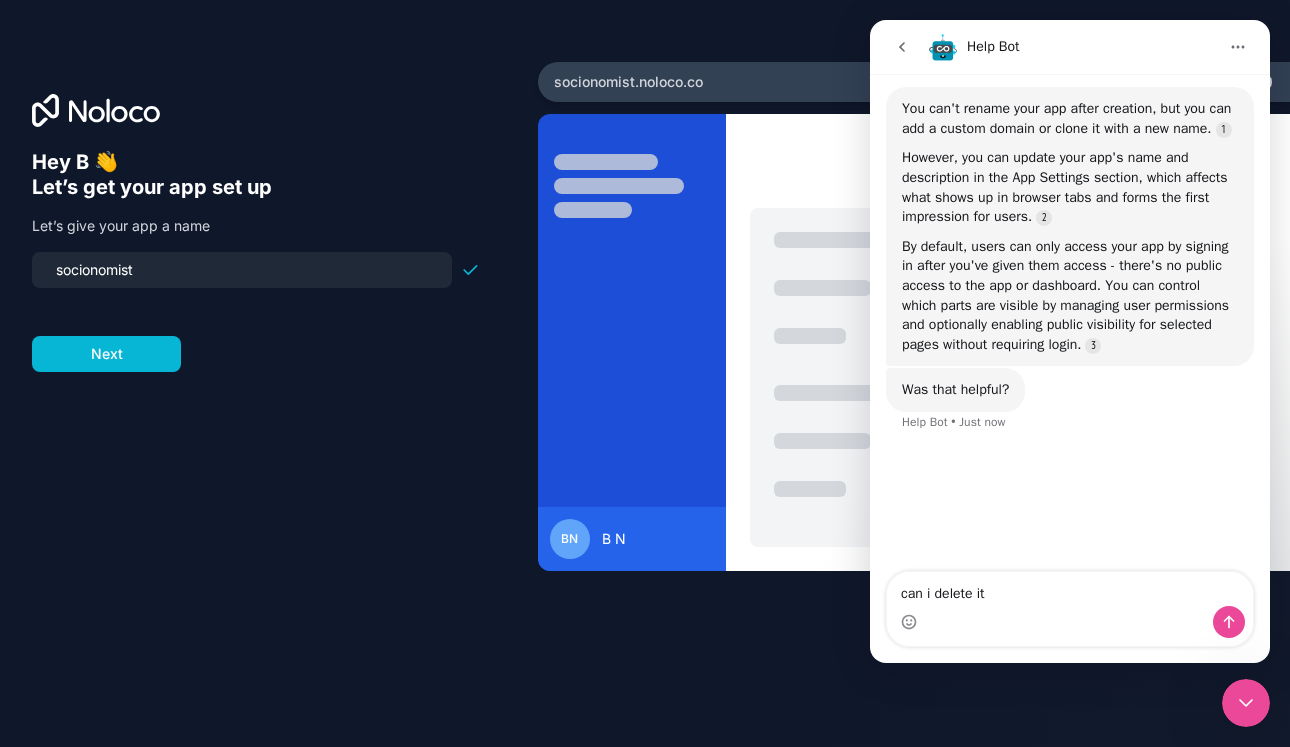 type on "can i delete it?" 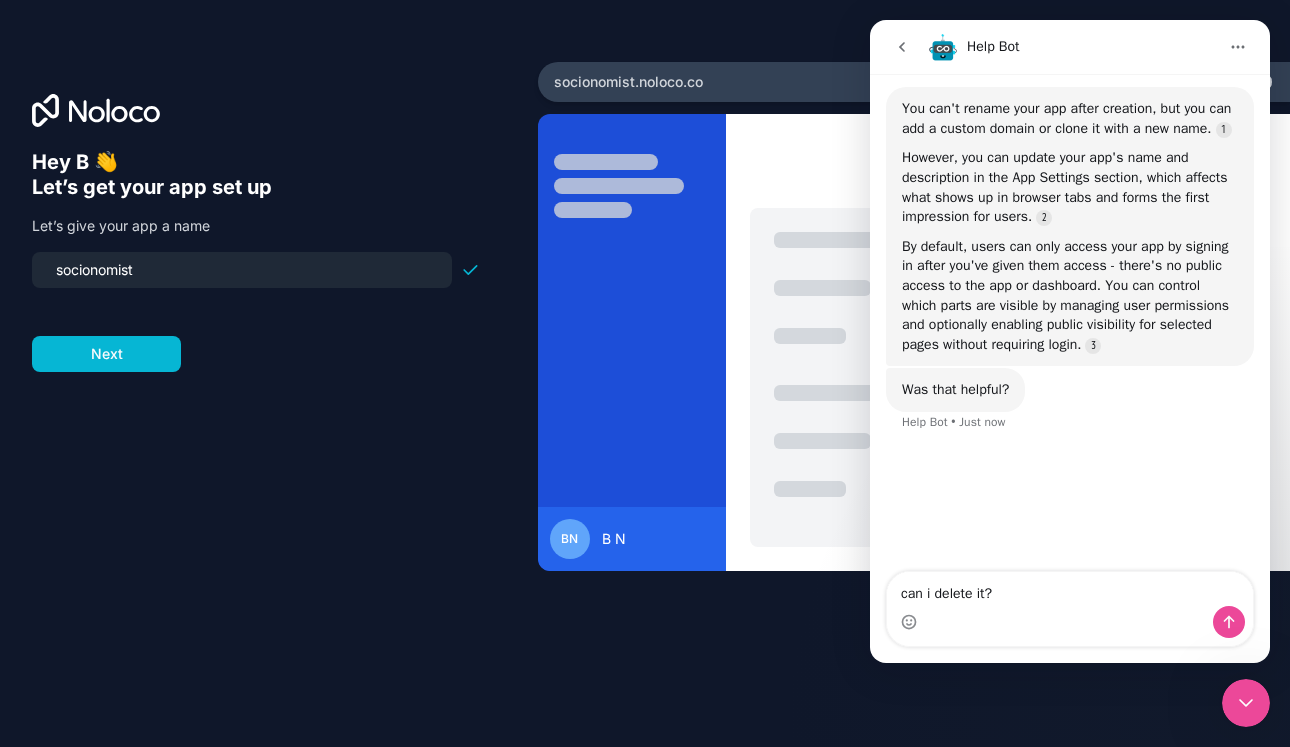 type 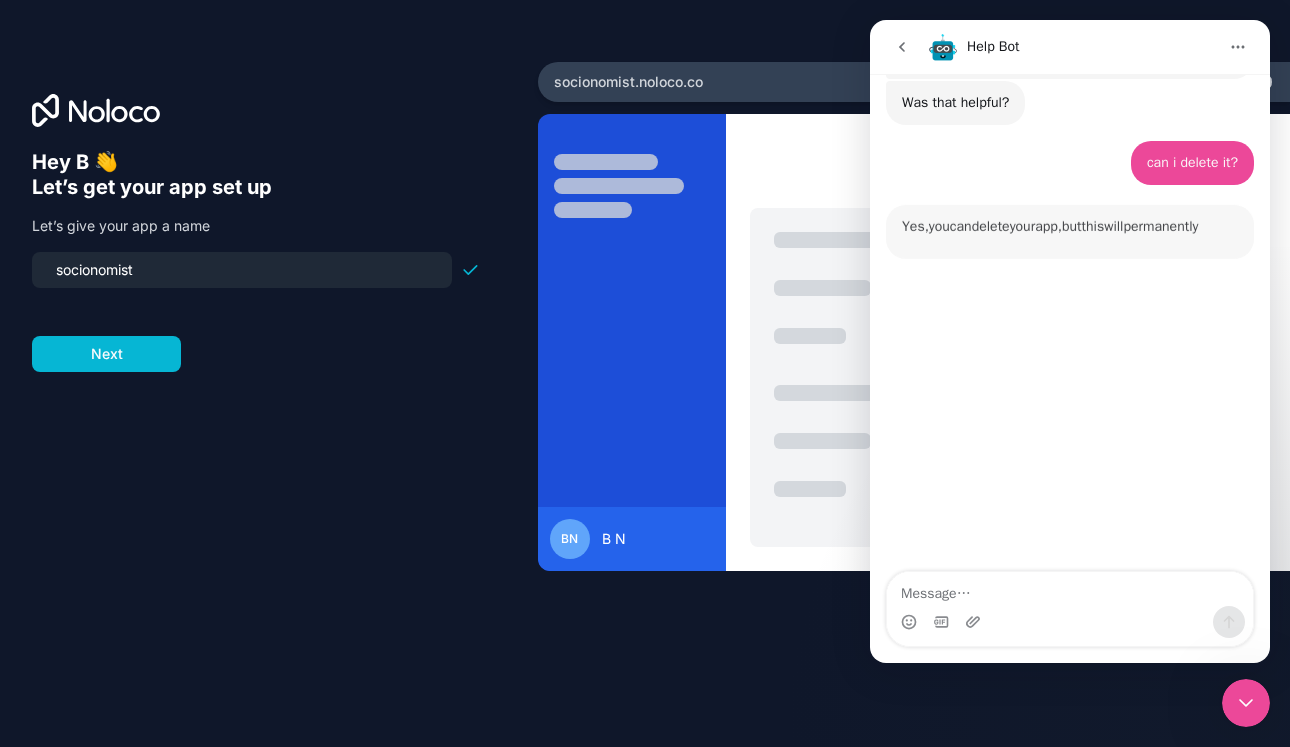 scroll, scrollTop: 517, scrollLeft: 0, axis: vertical 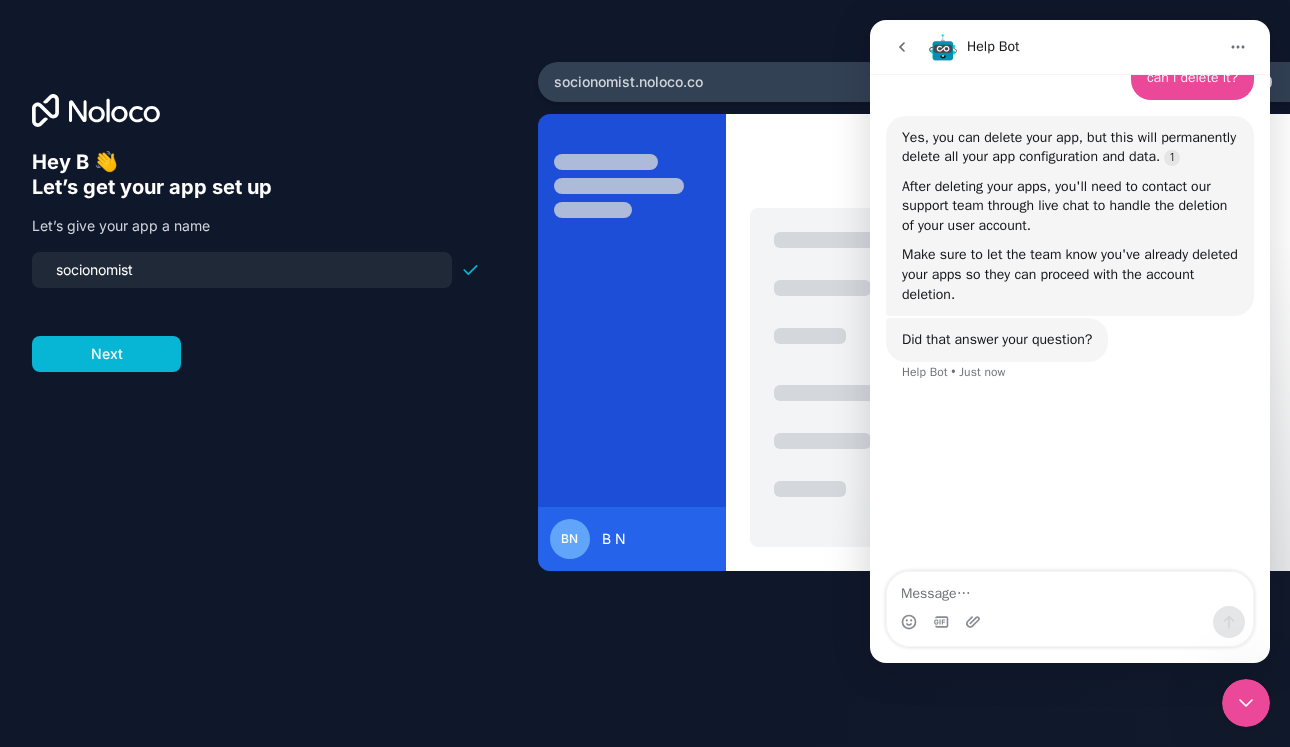 click 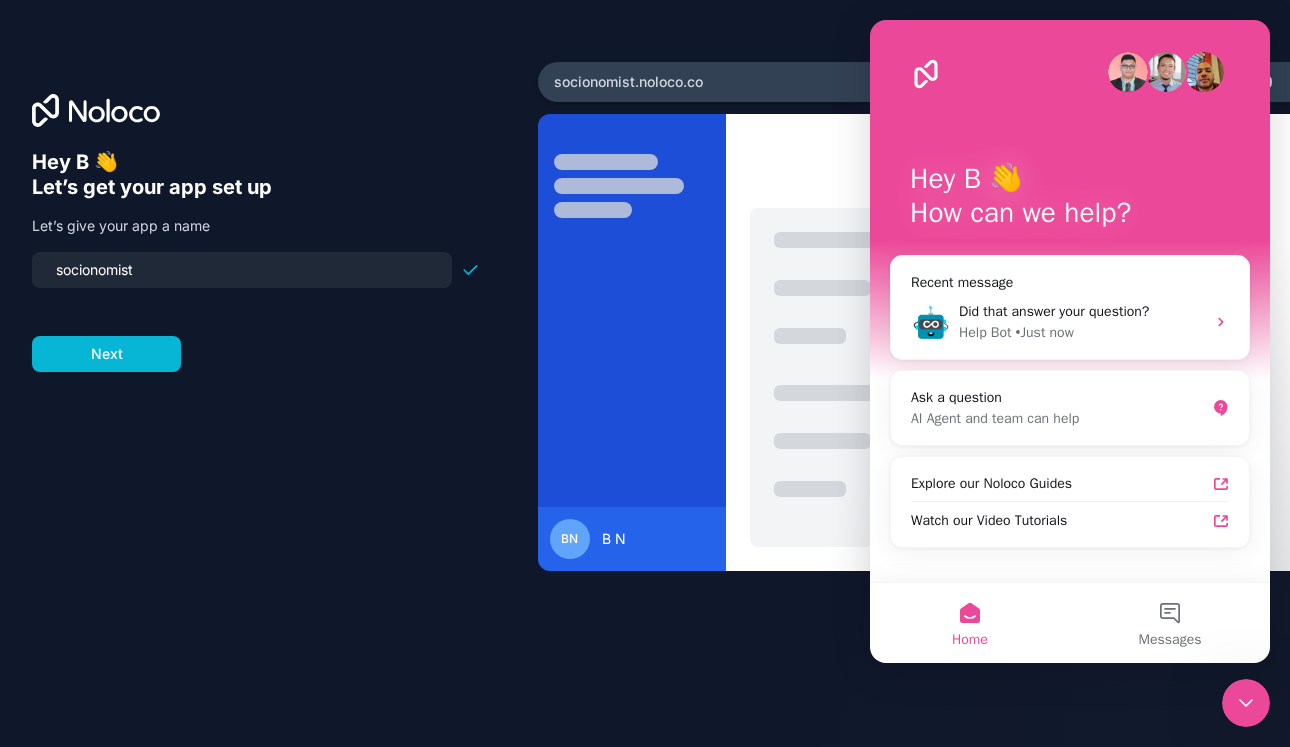 click on "Hey B 👋 Let’s get your app set up Let’s give your app a name [NAME] Next [NAME] .[DOMAIN] BN B N" at bounding box center (645, 373) 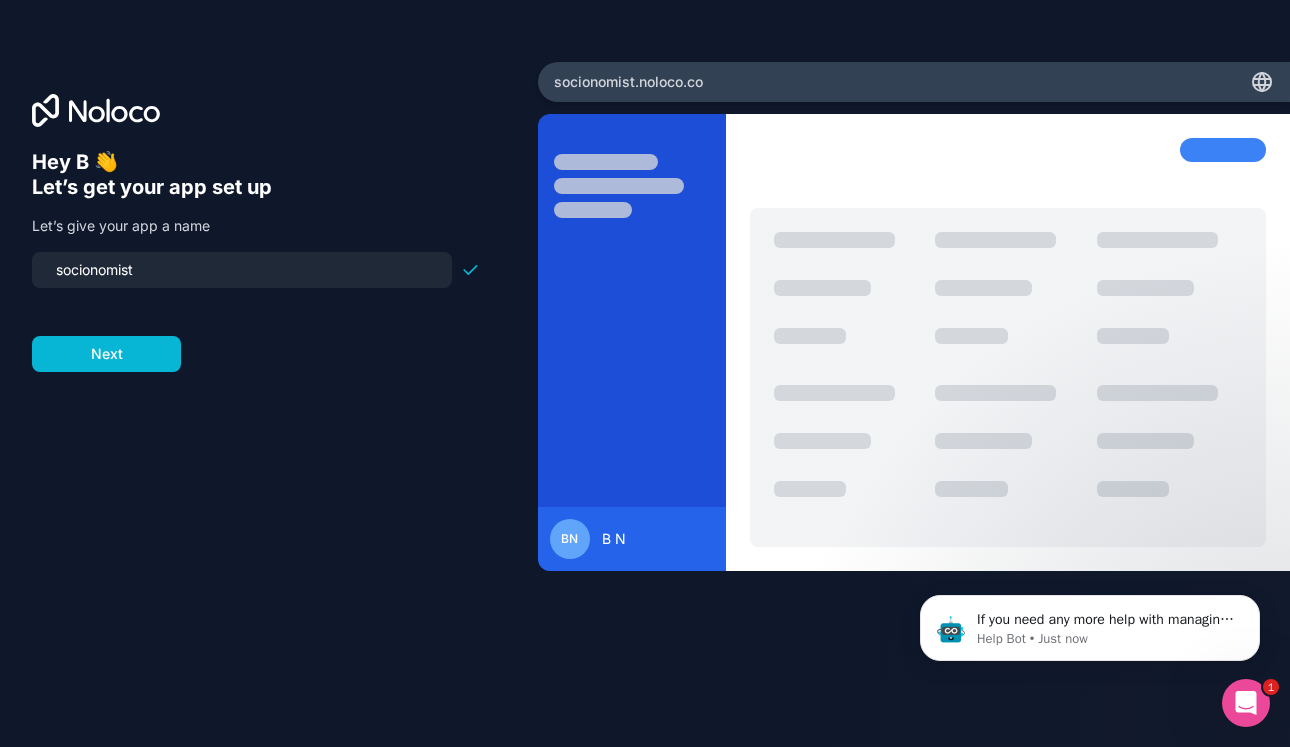 scroll, scrollTop: 0, scrollLeft: 0, axis: both 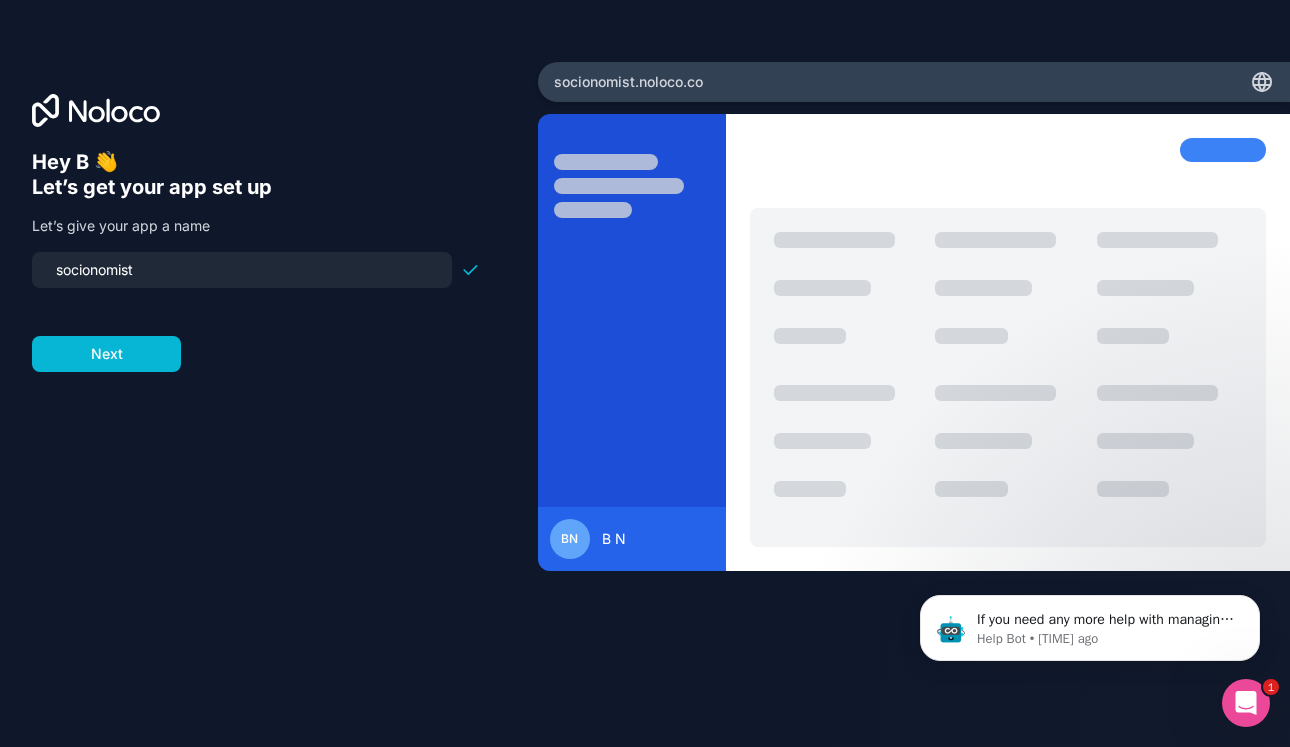 click on "If you need any more help with managing your app or account, please let me know. Would you like to share more about what you're trying to resolve or understand? Help Bot • [TIME] ago" at bounding box center [1090, 623] 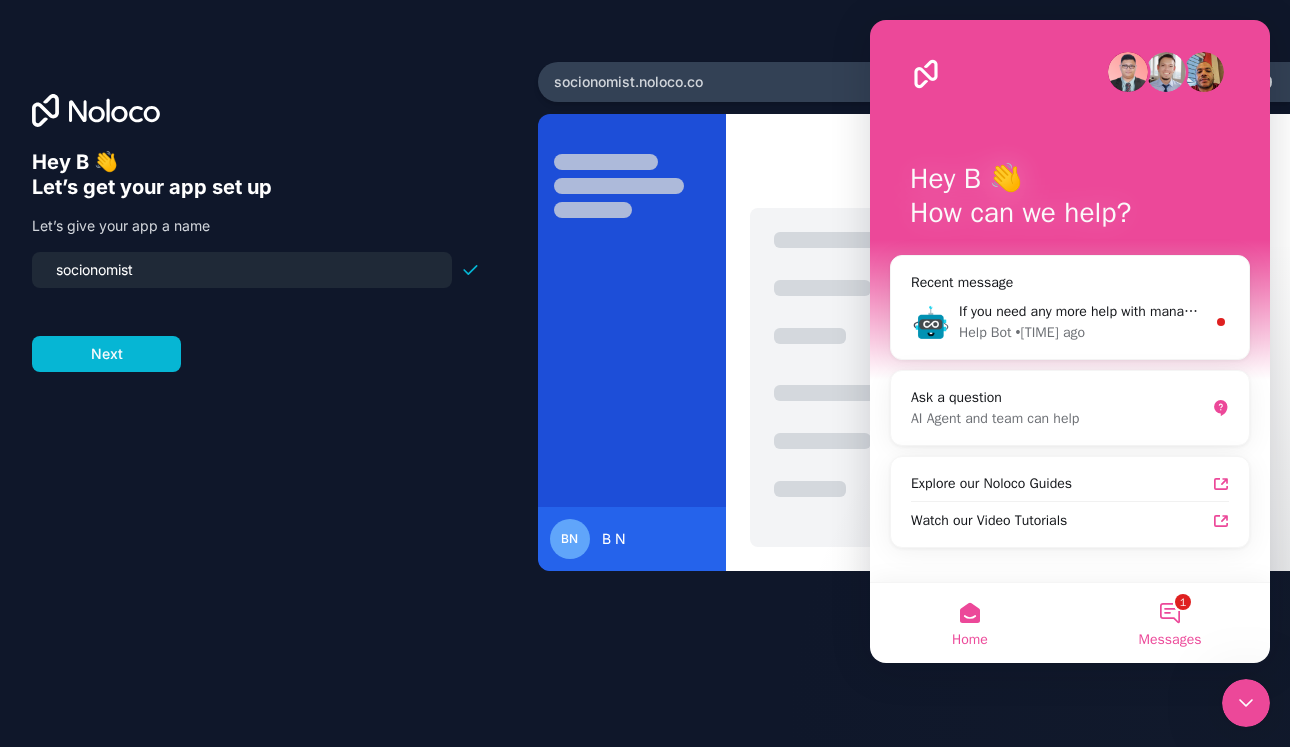 click on "1 Messages" at bounding box center [1170, 623] 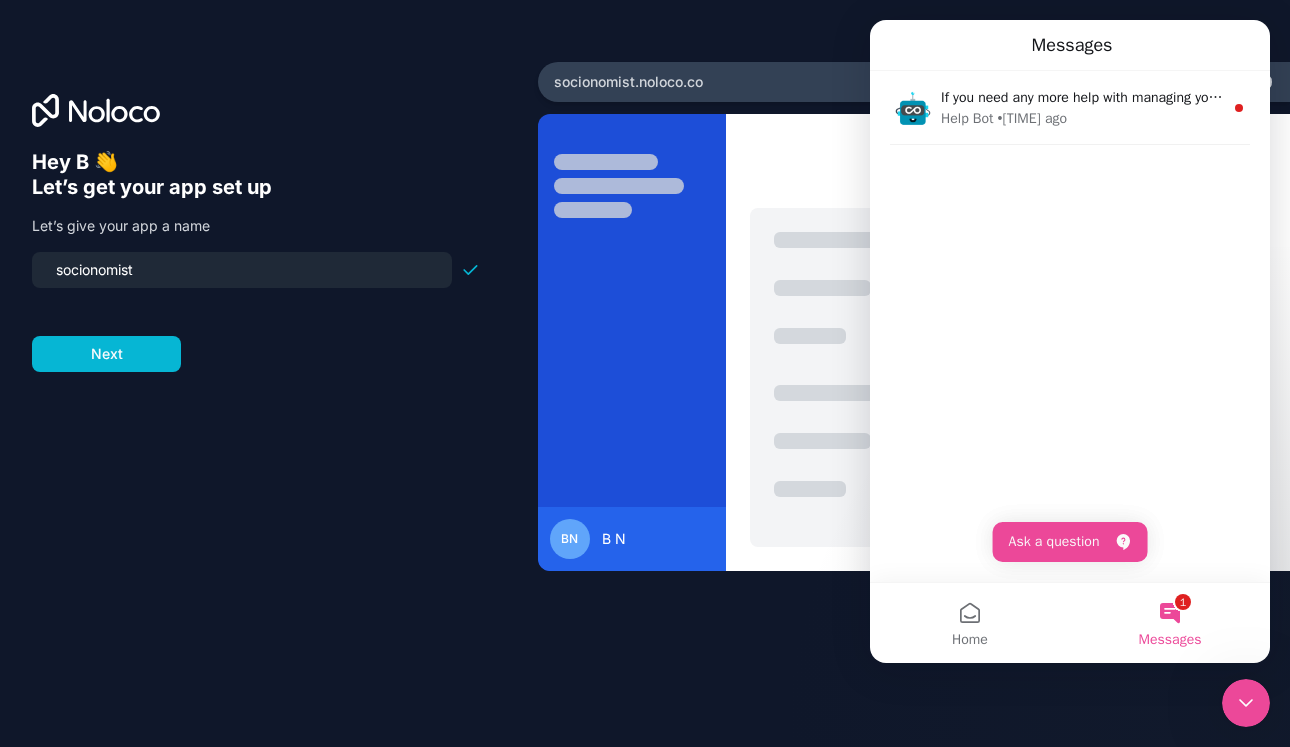 click on "Hey B 👋 Let’s get your app set up Let’s give your app a name [NAME] Next [NAME] .[DOMAIN] BN B N" at bounding box center [269, 401] 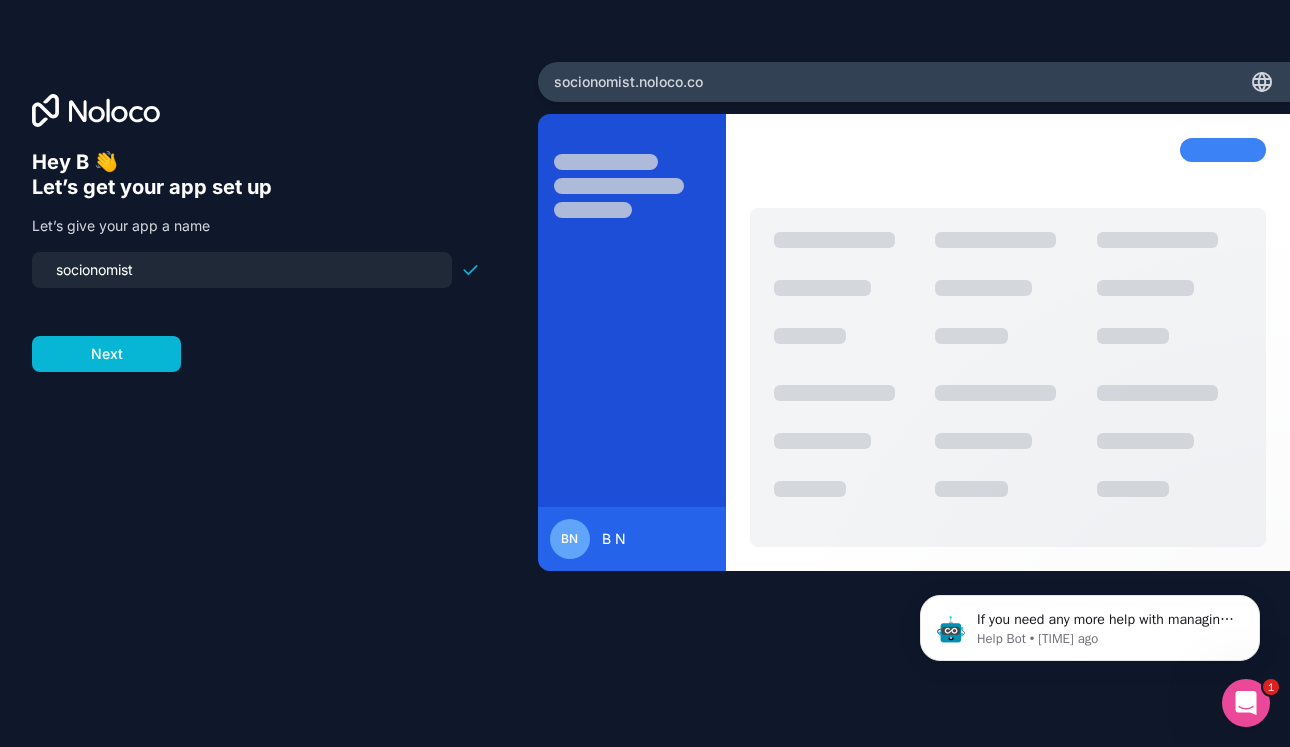 scroll, scrollTop: 0, scrollLeft: 0, axis: both 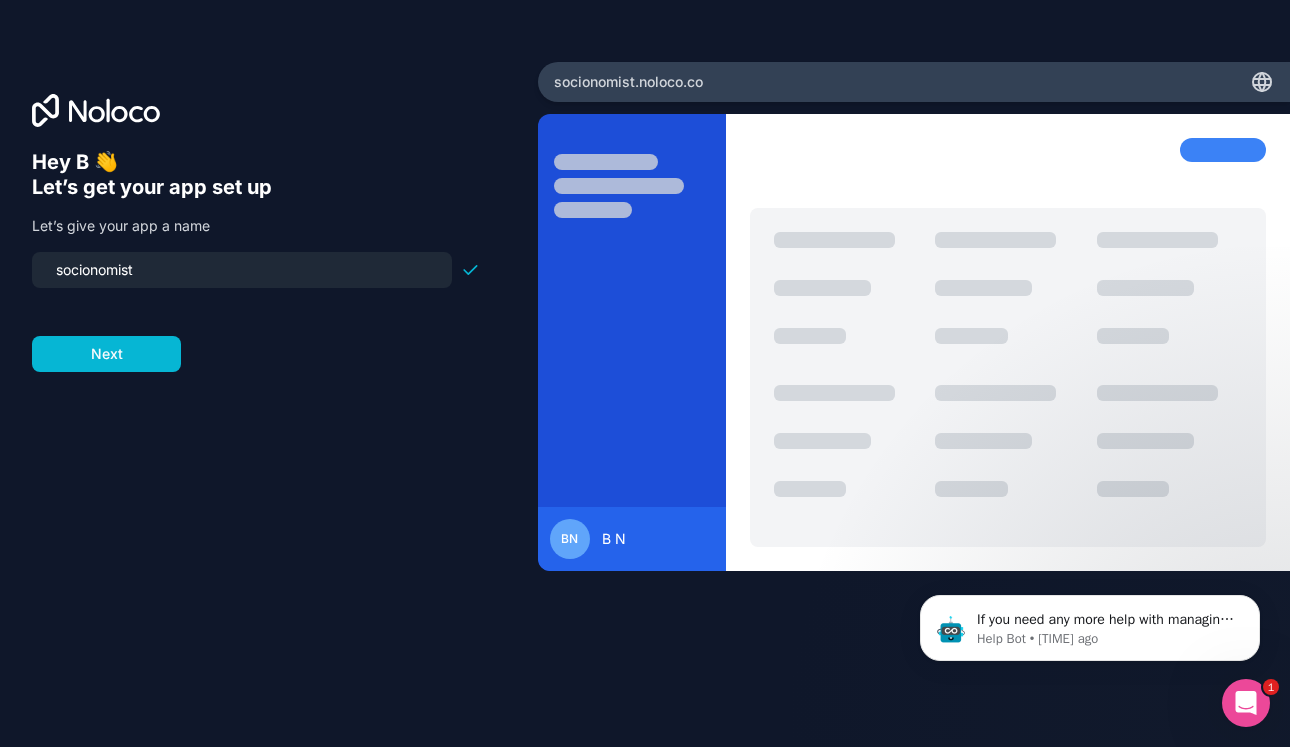 click on "Hey B 👋 Let’s get your app set up Let’s give your app a name [NAME] Next [NAME] .[DOMAIN] BN B N" at bounding box center [269, 401] 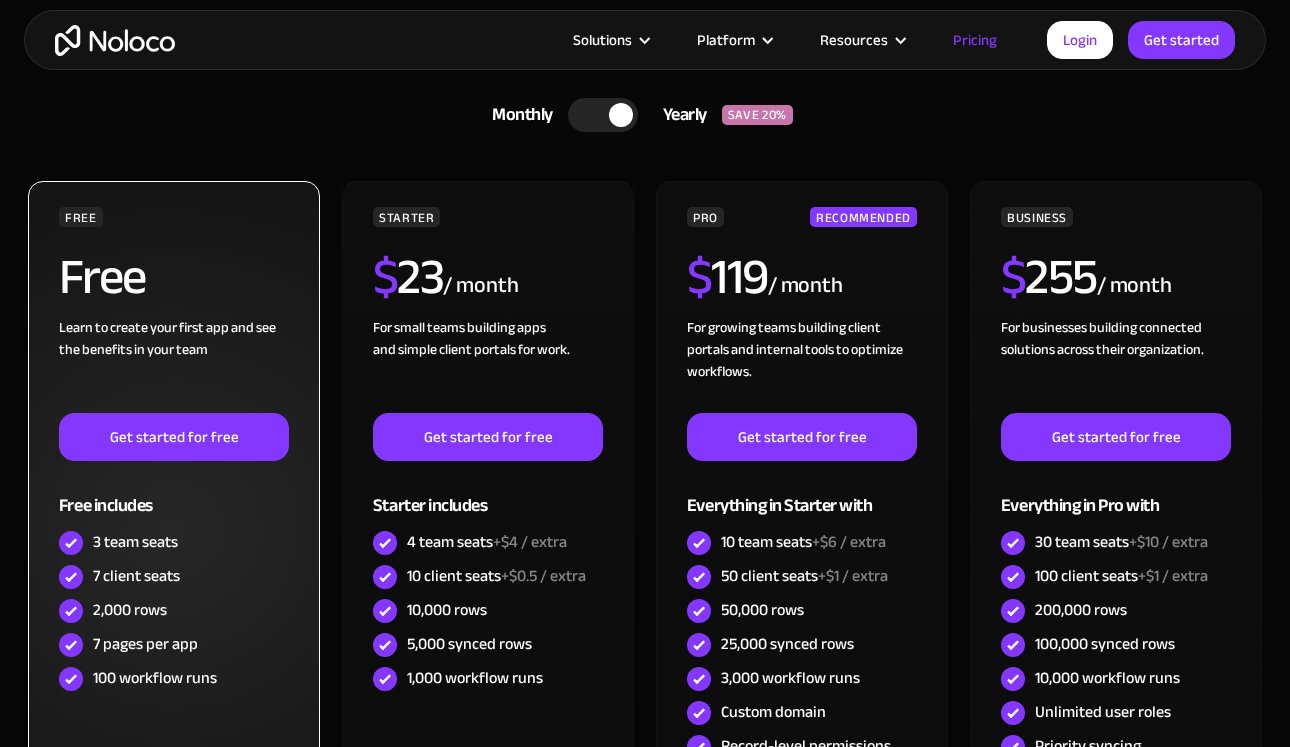 scroll, scrollTop: 0, scrollLeft: 0, axis: both 